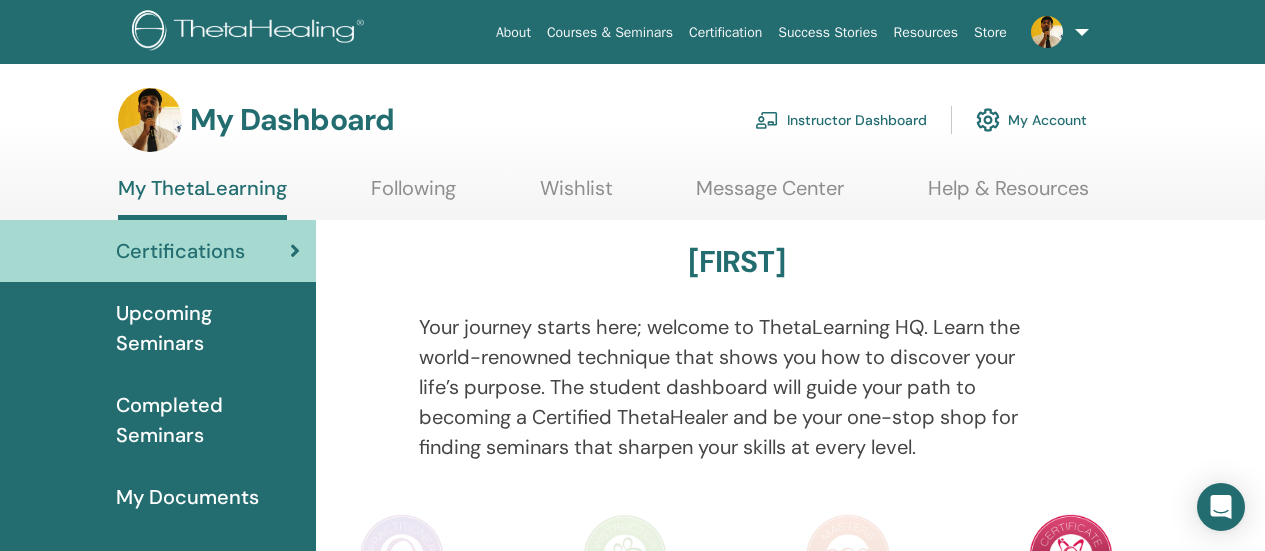 scroll, scrollTop: 0, scrollLeft: 0, axis: both 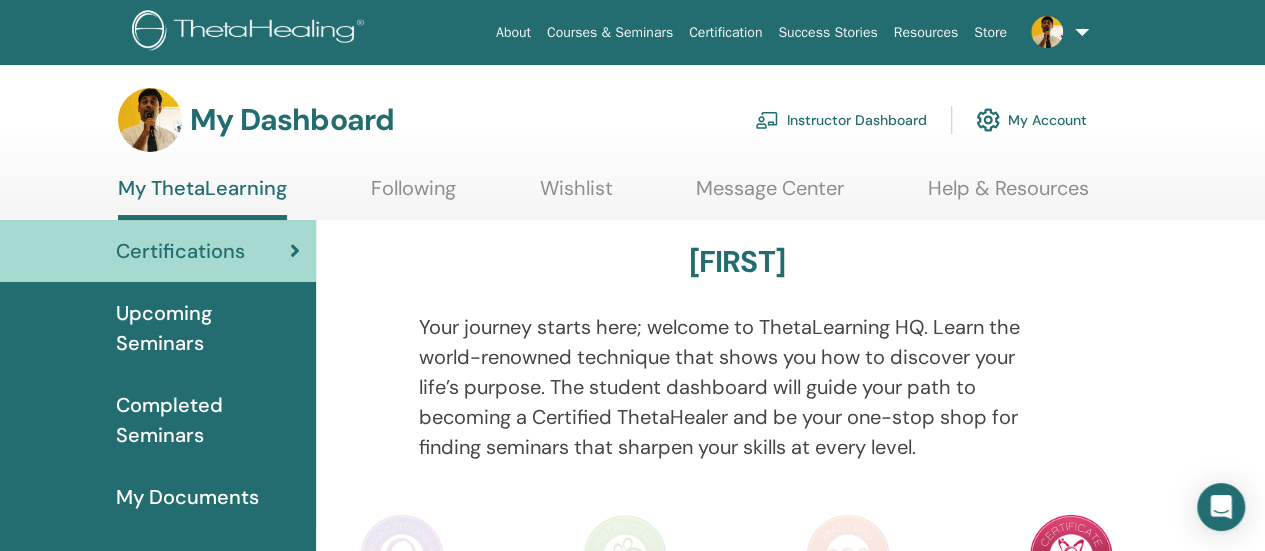 click on "Instructor Dashboard" at bounding box center (841, 120) 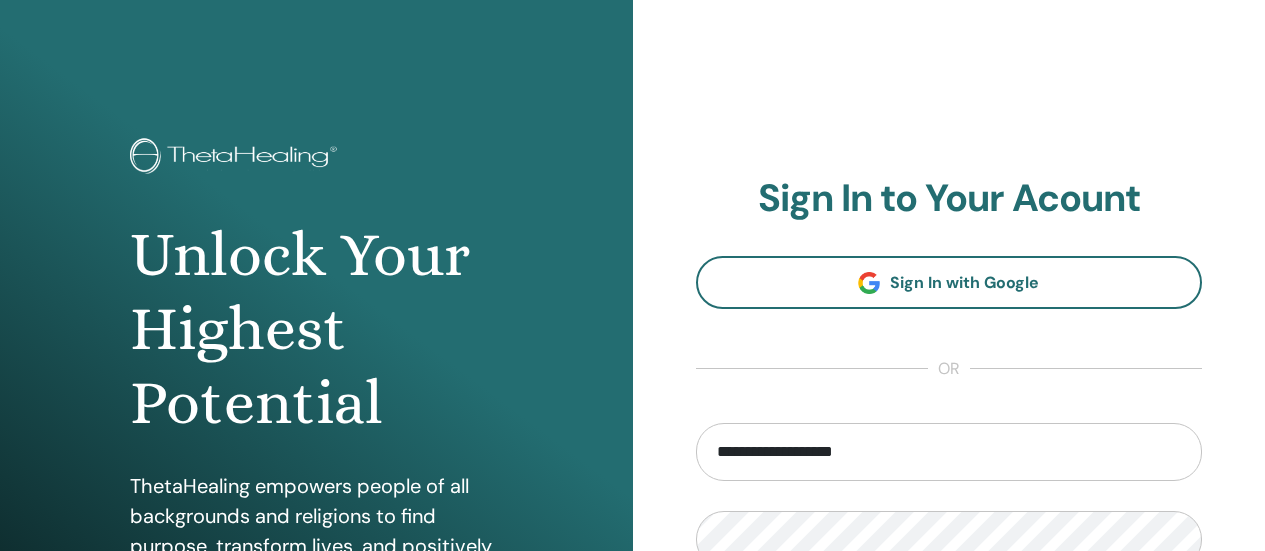scroll, scrollTop: 200, scrollLeft: 0, axis: vertical 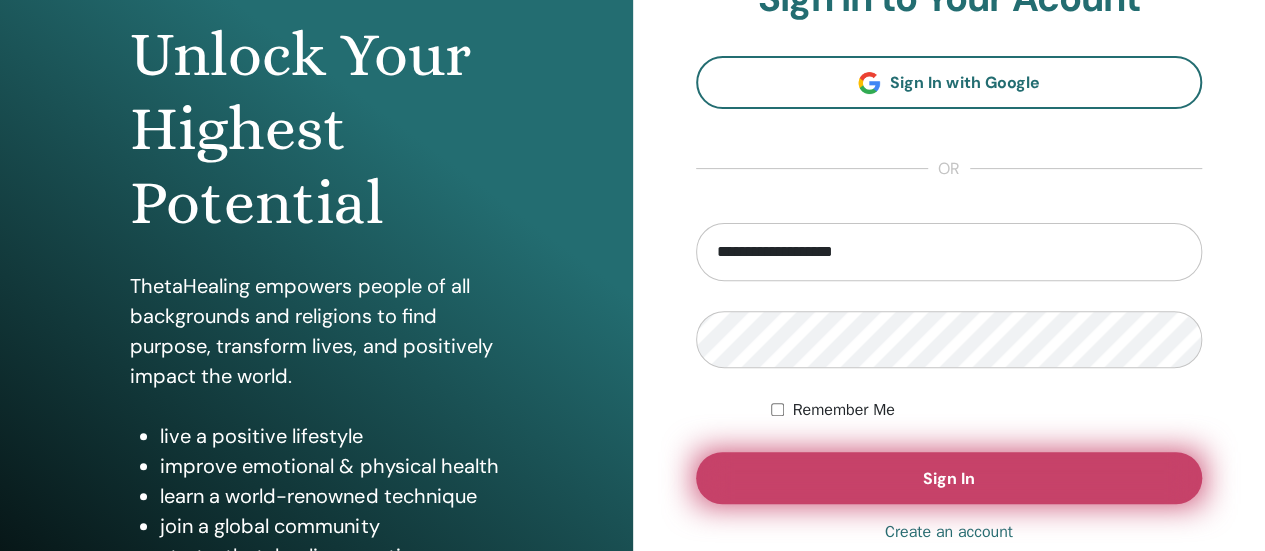 click on "Sign In" at bounding box center (949, 478) 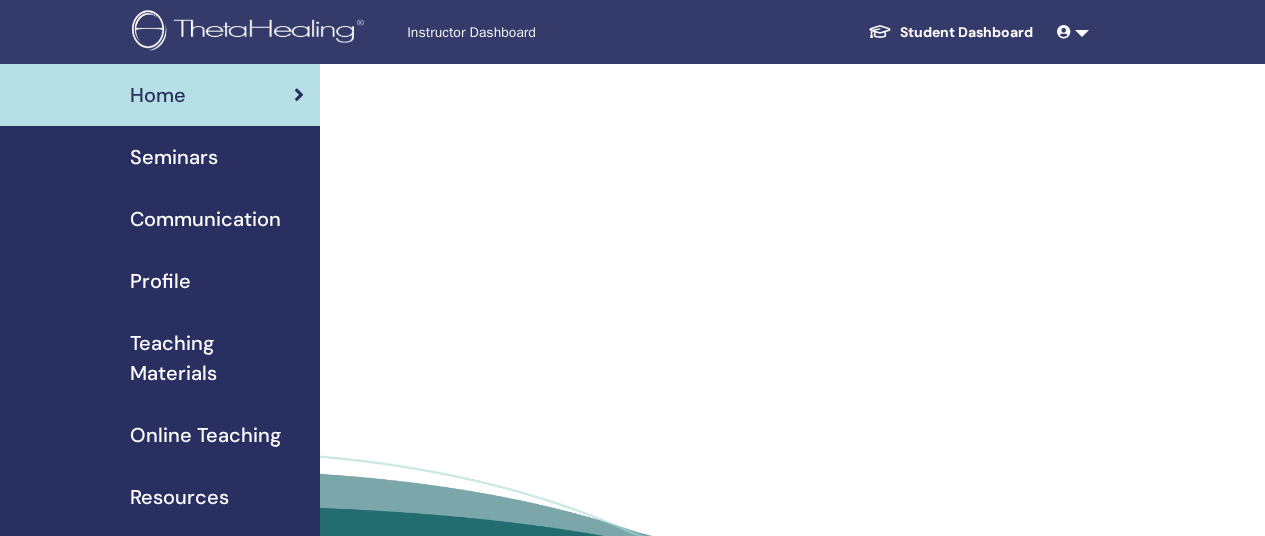 scroll, scrollTop: 0, scrollLeft: 0, axis: both 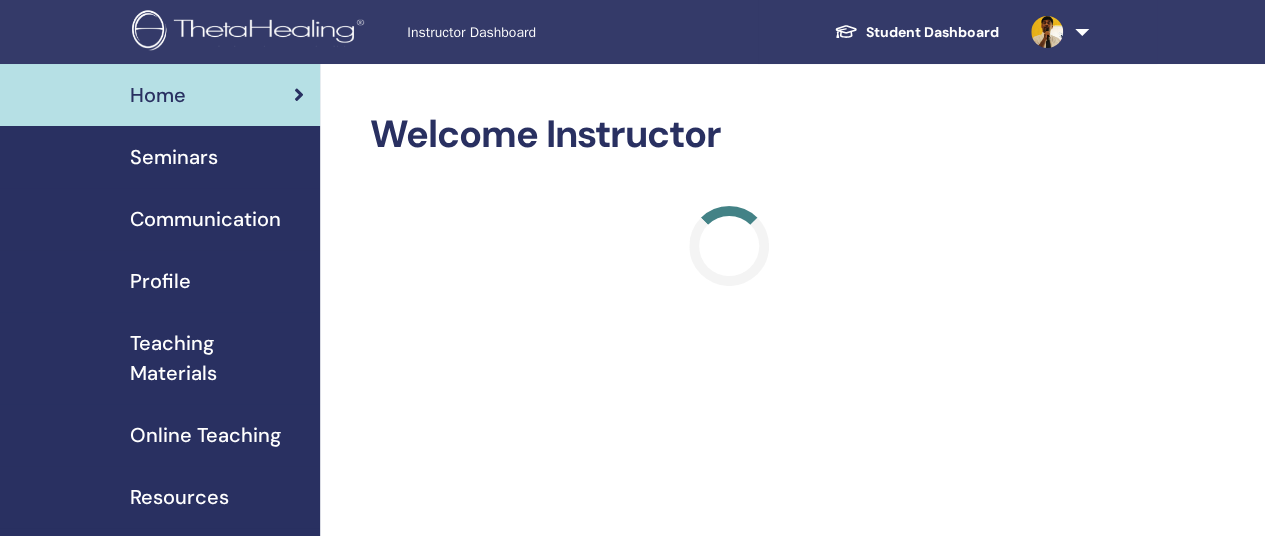 click on "Seminars" at bounding box center [174, 157] 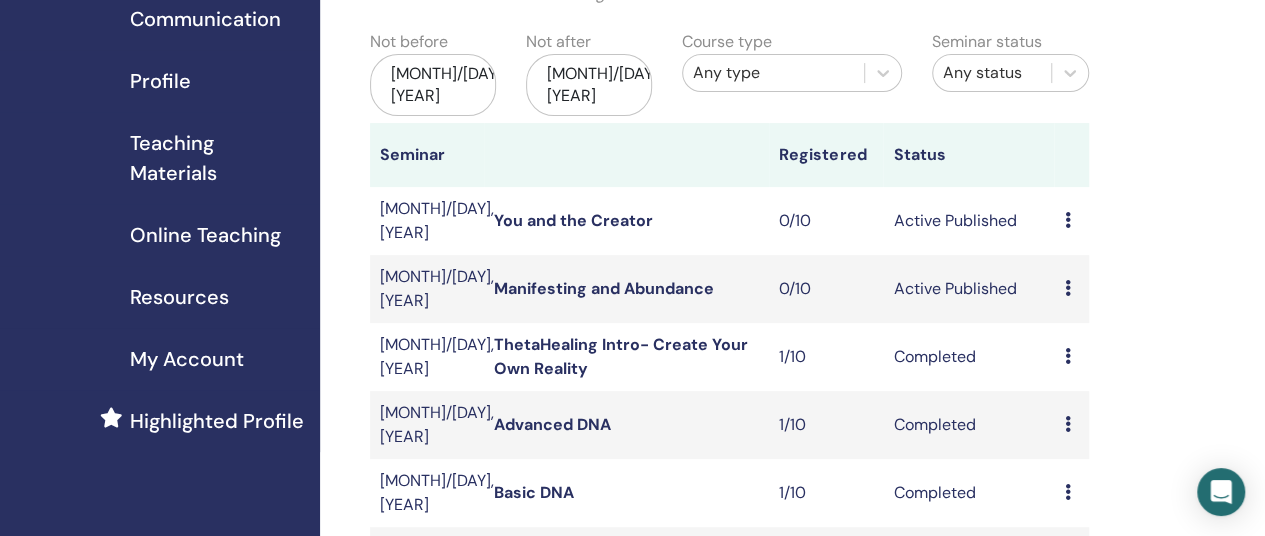 scroll, scrollTop: 300, scrollLeft: 0, axis: vertical 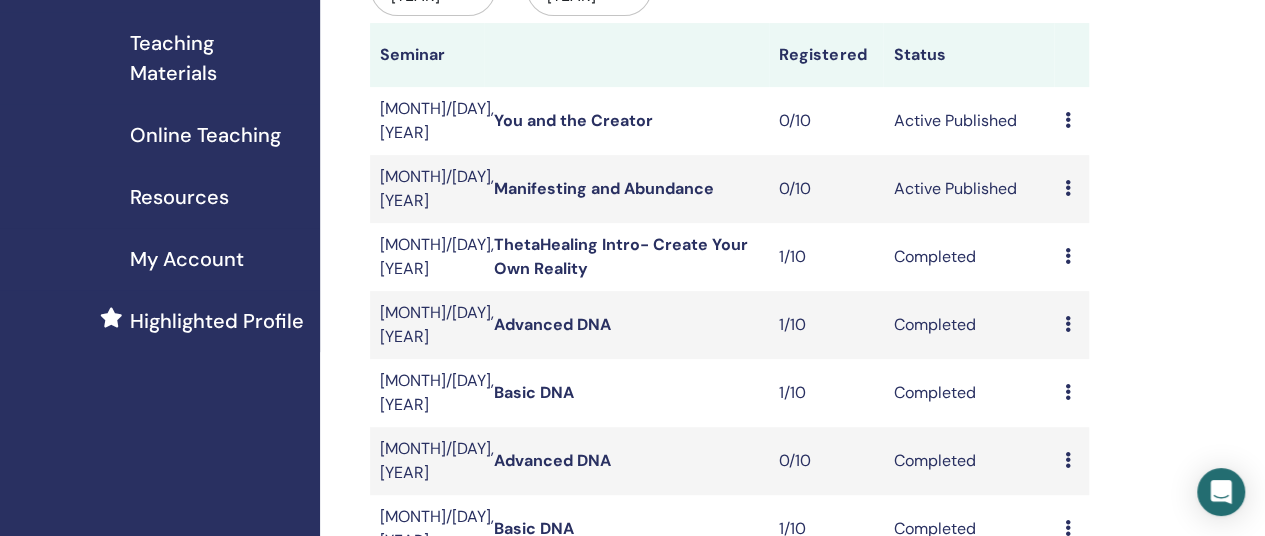 click at bounding box center [1067, 188] 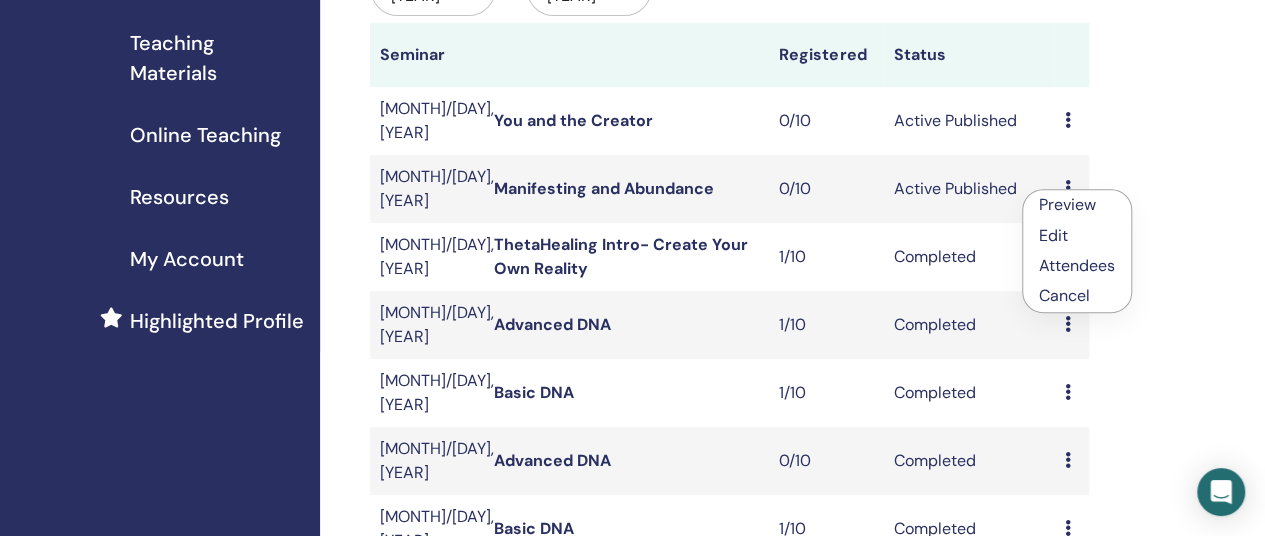 click on "Attendees" at bounding box center (1077, 265) 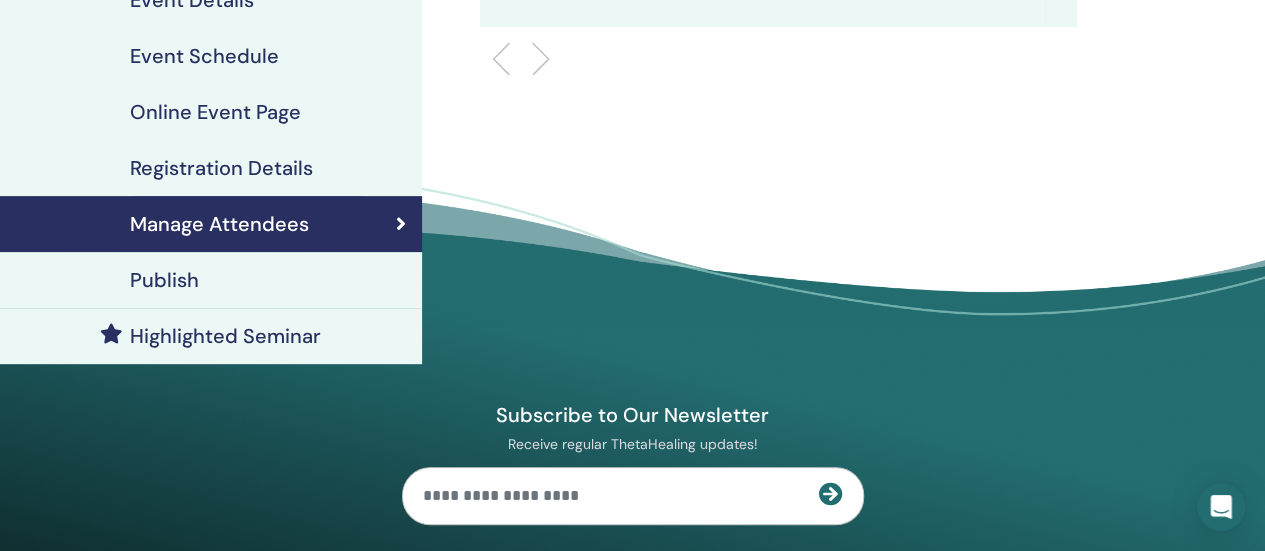 scroll, scrollTop: 0, scrollLeft: 0, axis: both 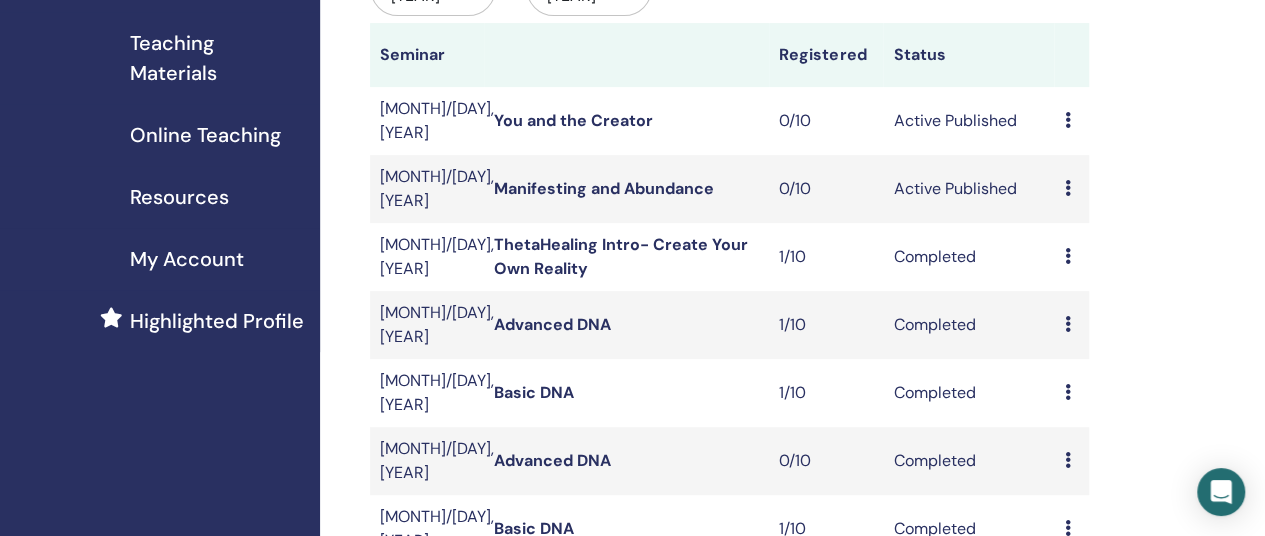 click at bounding box center [1067, 188] 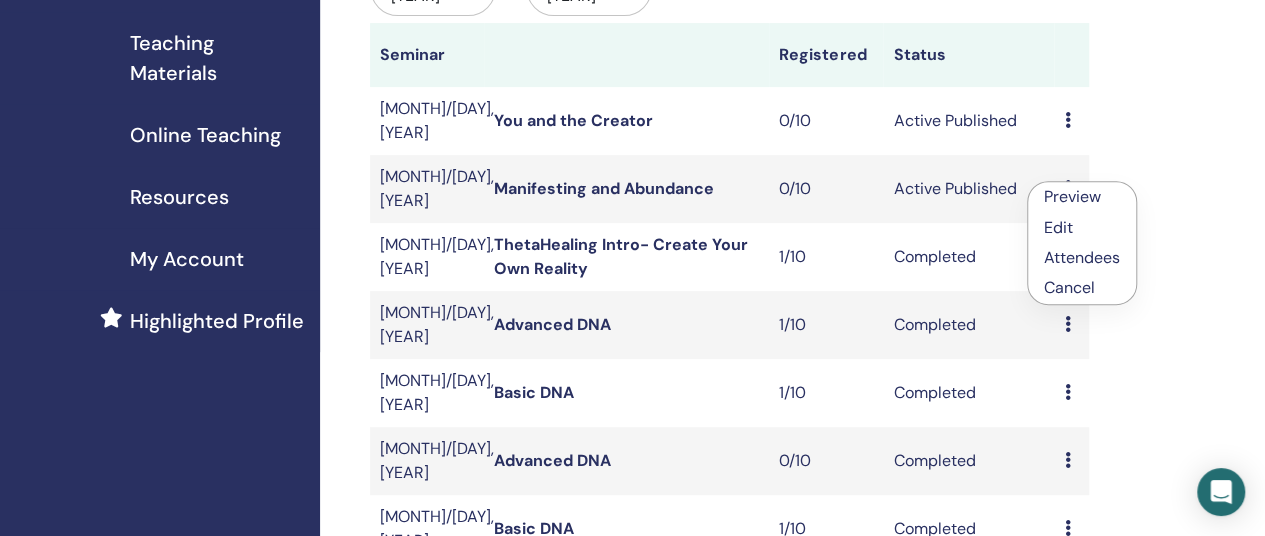 click on "Cancel" at bounding box center (1082, 288) 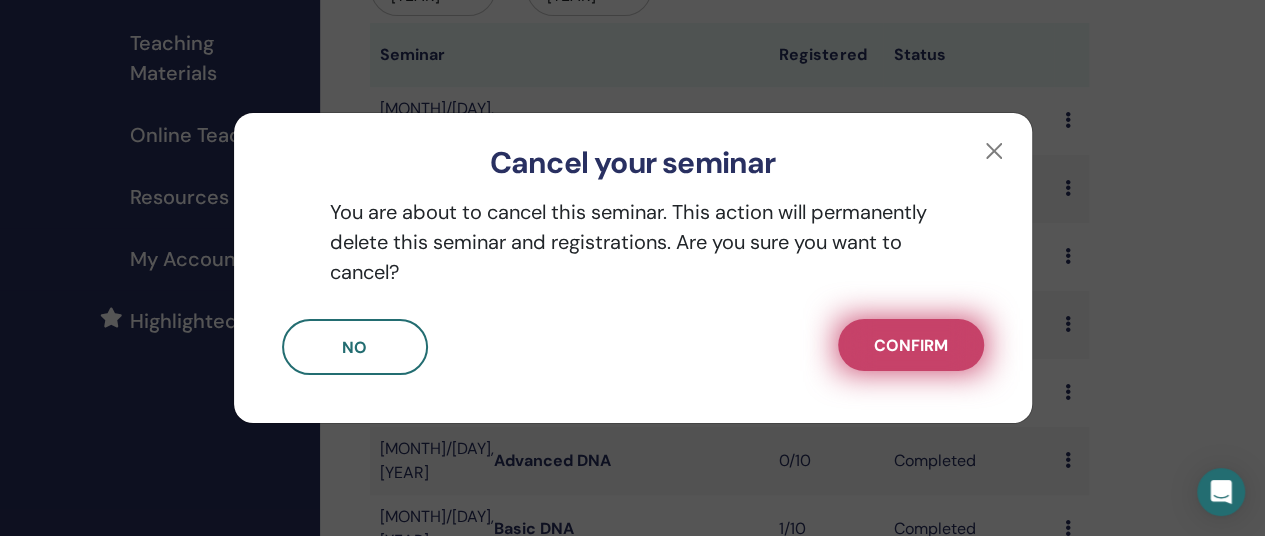 click on "Confirm" at bounding box center (911, 345) 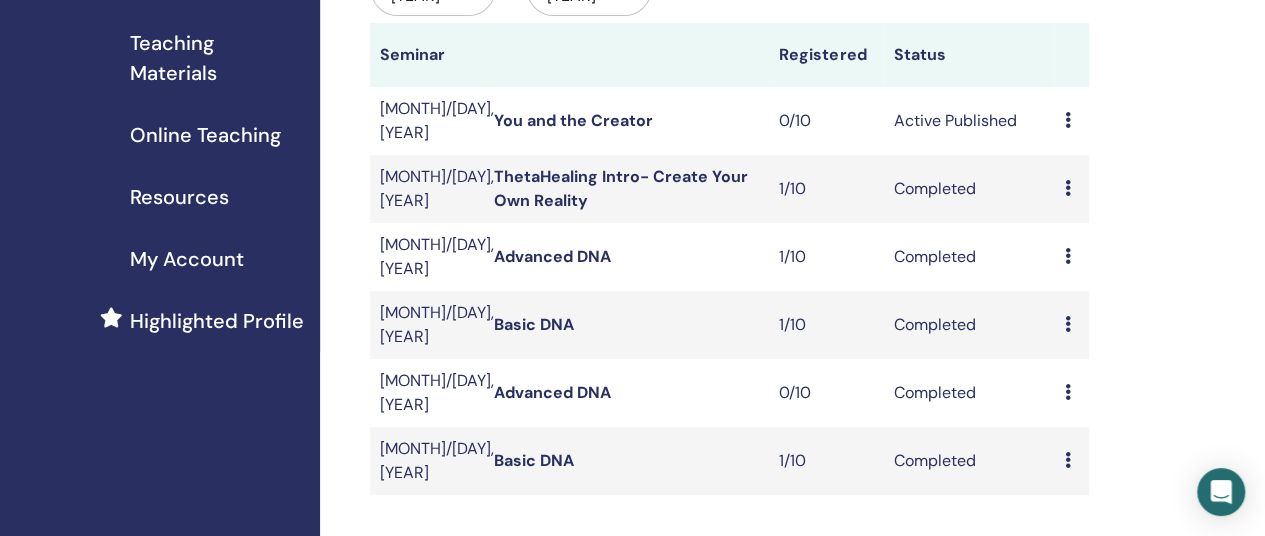 scroll, scrollTop: 0, scrollLeft: 0, axis: both 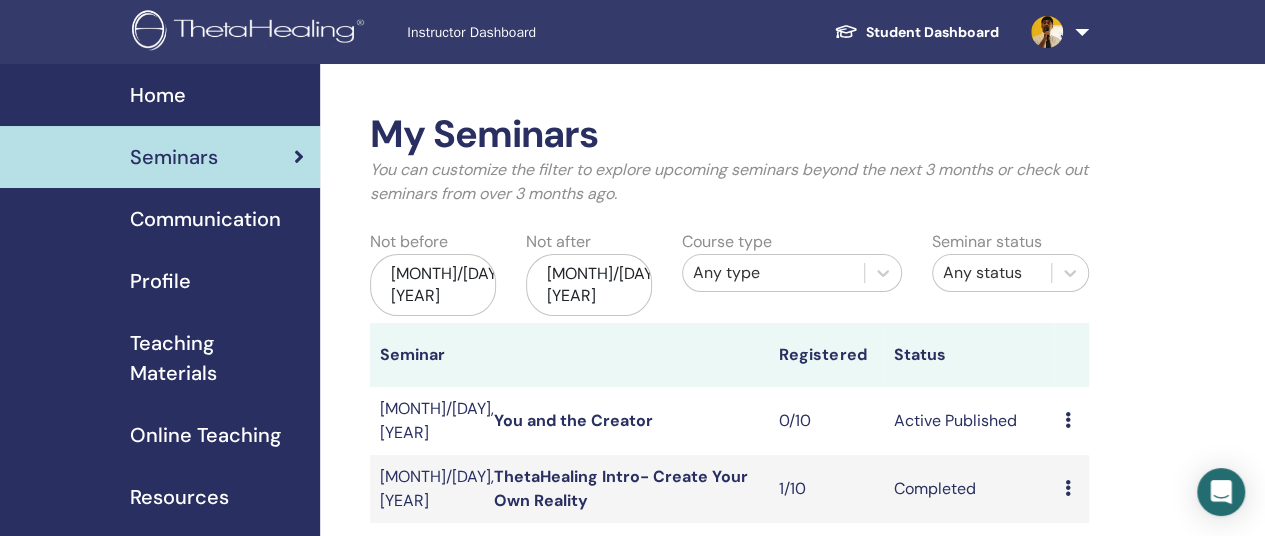click on "My Seminars" at bounding box center (729, 135) 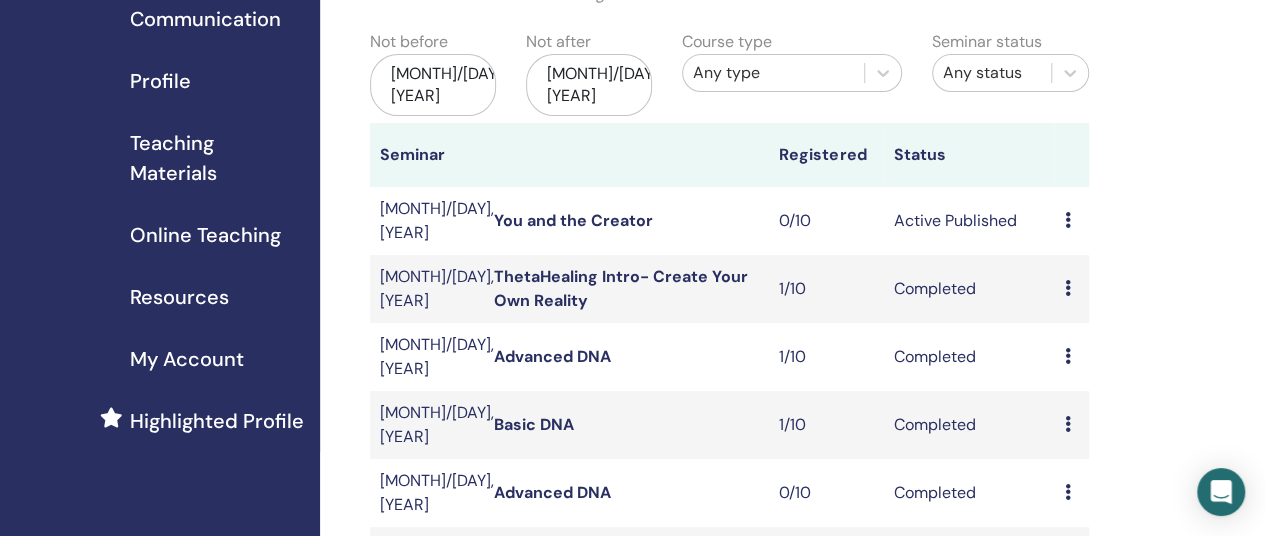 scroll, scrollTop: 0, scrollLeft: 0, axis: both 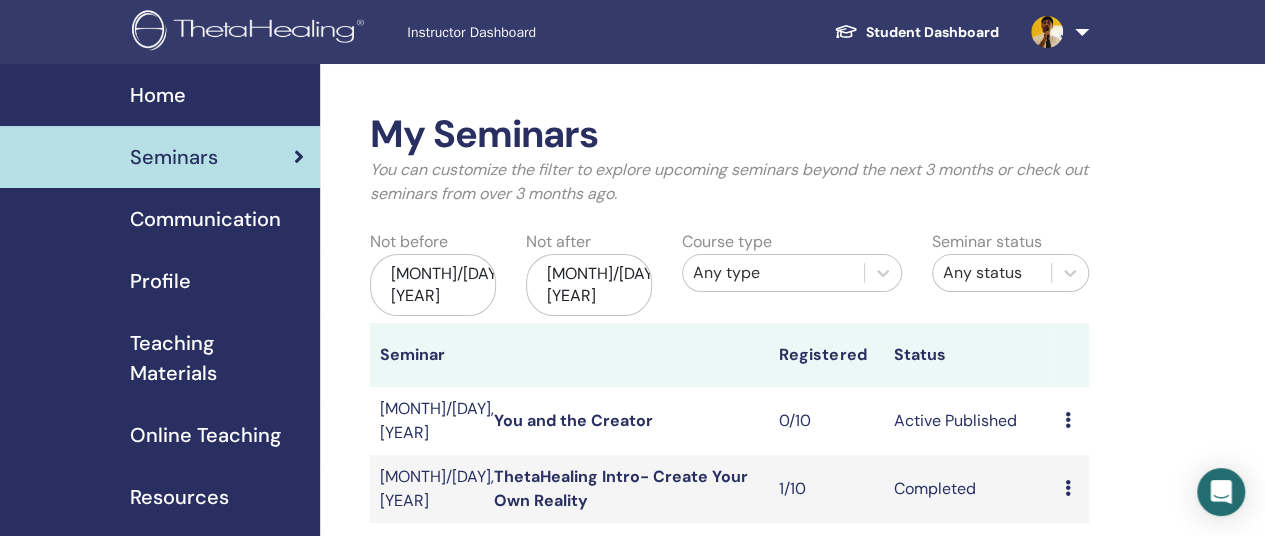click on "Instructor Dashboard" at bounding box center [557, 32] 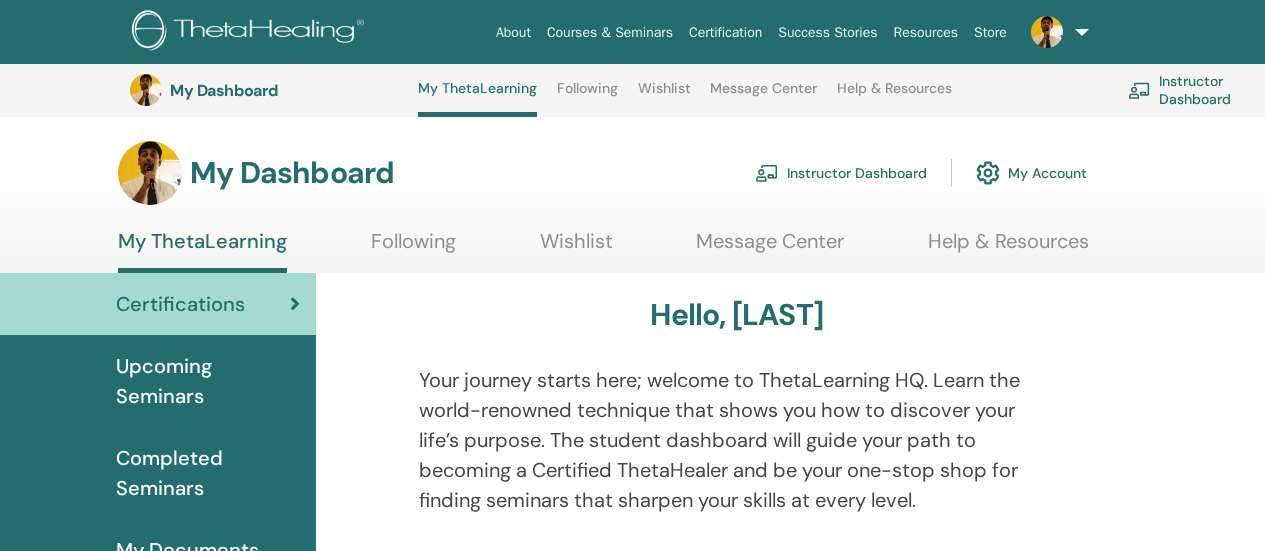 scroll, scrollTop: 0, scrollLeft: 0, axis: both 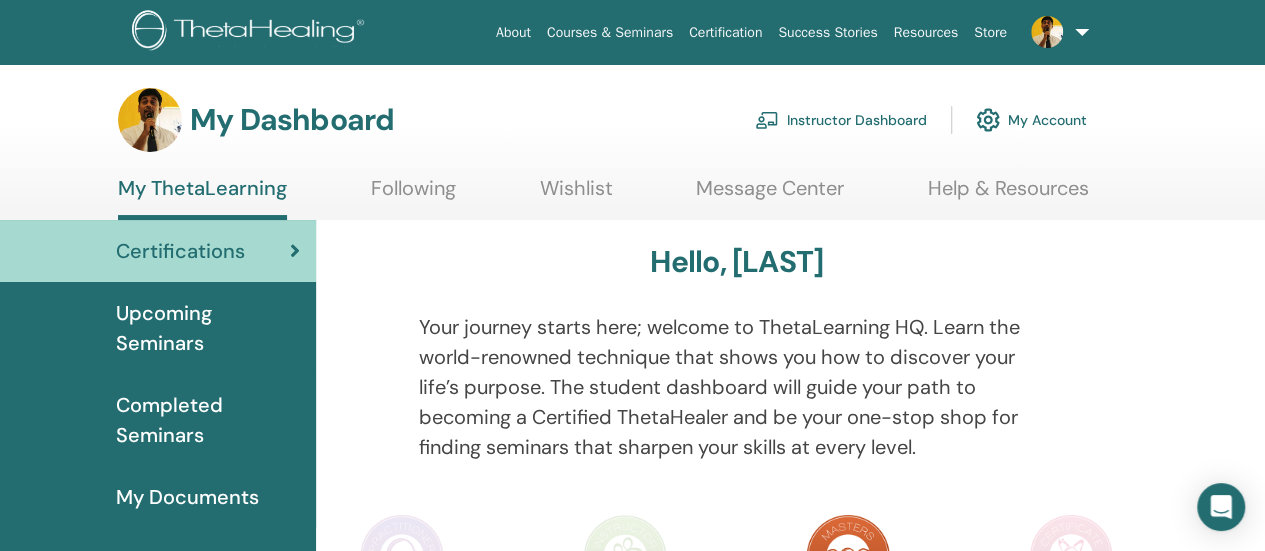 click on "Upcoming Seminars" at bounding box center (208, 328) 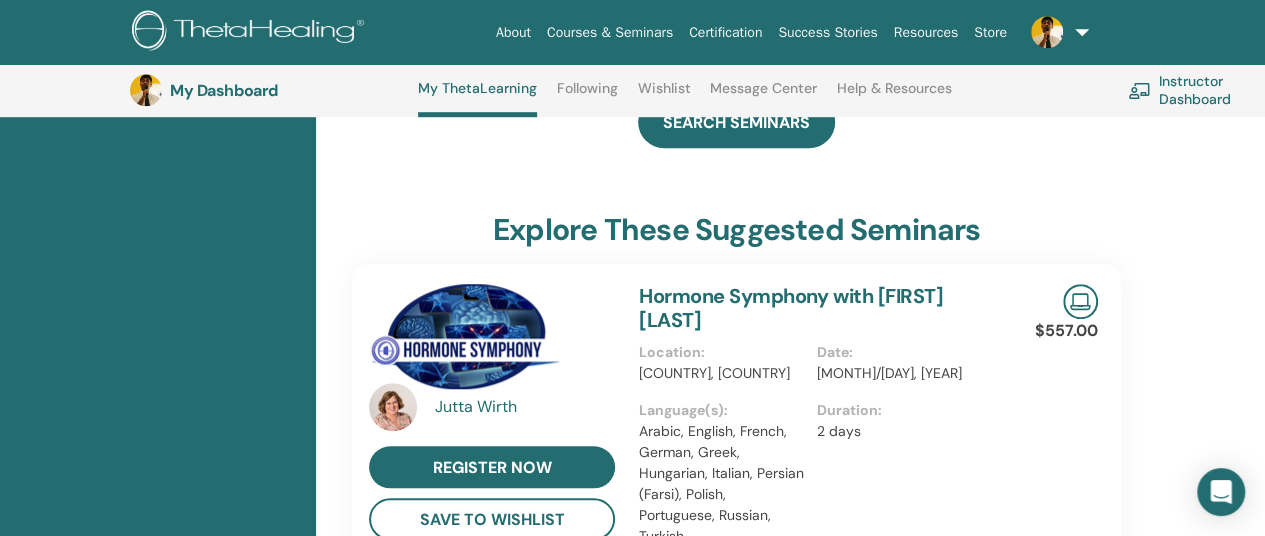 scroll, scrollTop: 552, scrollLeft: 0, axis: vertical 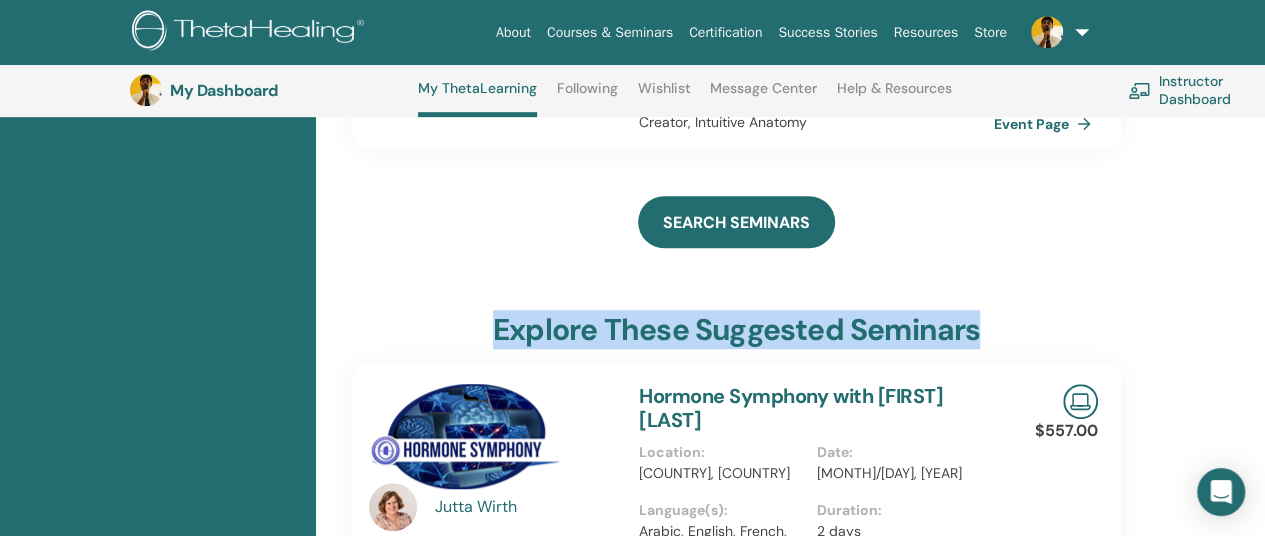drag, startPoint x: 482, startPoint y: 313, endPoint x: 826, endPoint y: 291, distance: 344.70276 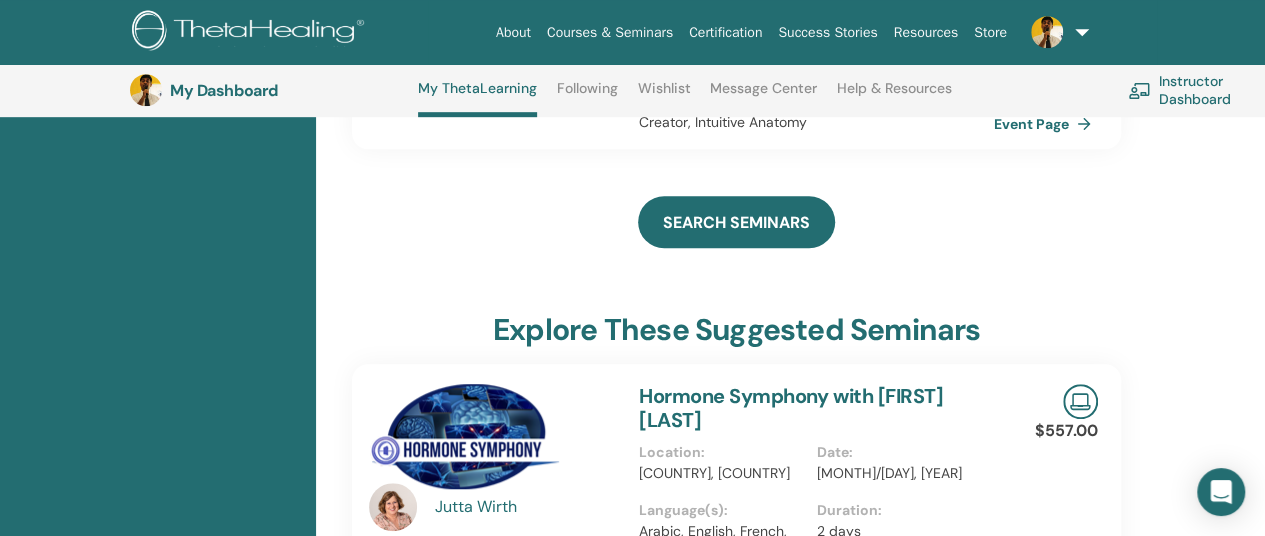 click on "Twinkle   Doshi Disease and Disorder with Twinkle Doshi Develop awareness and understanding of the complexities of the body... Location : India, MH, Mumbai Date : Jul/14, 2025 Language(s) : English Duration : 2 Weeks Scholarship : Available Prerequisites : Basic DNA, Advanced DNA, Dig Deeper, You and the Creator, Intuitive Anatomy  ₹140000.00 Event Page SEARCH SEMINARS explore these suggested seminars Jutta   Wirth register now save to wishlist Hormone Symphony with Jutta Wirth Location : Hungary, Hungary Date : Aug/04, 2025 Language(s) : Arabic, English, French, German, Greek, Hungarian, Italian, Persian (Farsi), Polish, Portuguese, Russian, Turkish Duration : 2 days Scholarship : Available Prerequisites : Basic DNA, Advanced DNA, Dig Deeper $557.00 Event Page Jutta   Wirth register now save to wishlist Hormone Symphony with Jutta Wirth Location : France, France Date : Aug/04, 2025 Language(s) : Duration : 2 days Scholarship : Available Prerequisites : Basic DNA, Advanced DNA, Dig Deeper $557.00 Event Page" at bounding box center [736, 716] 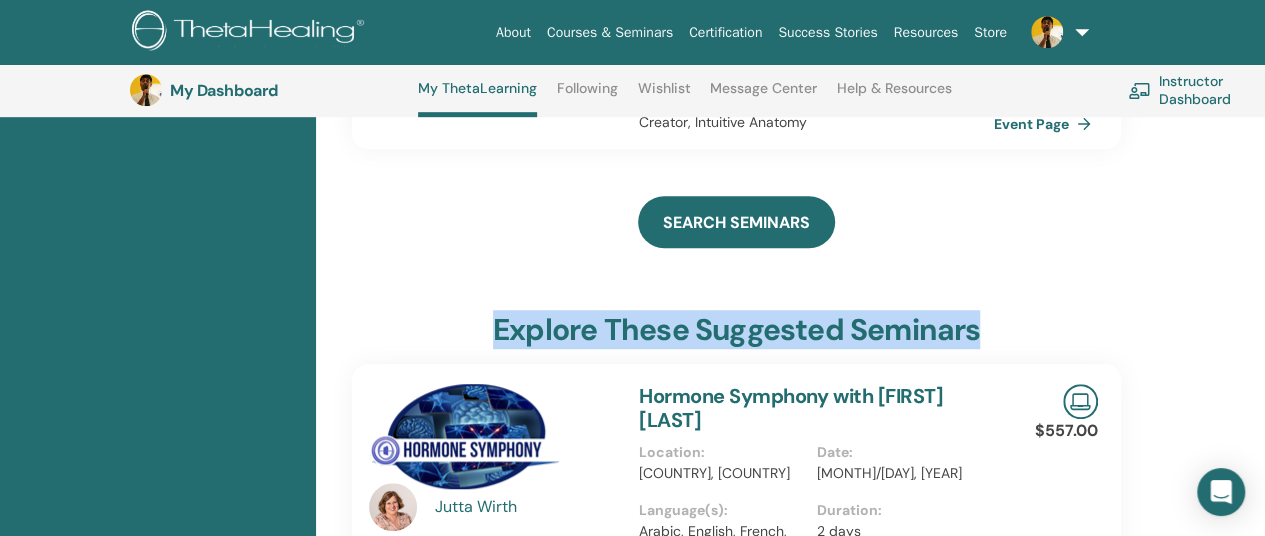 drag, startPoint x: 558, startPoint y: 306, endPoint x: 1075, endPoint y: 306, distance: 517 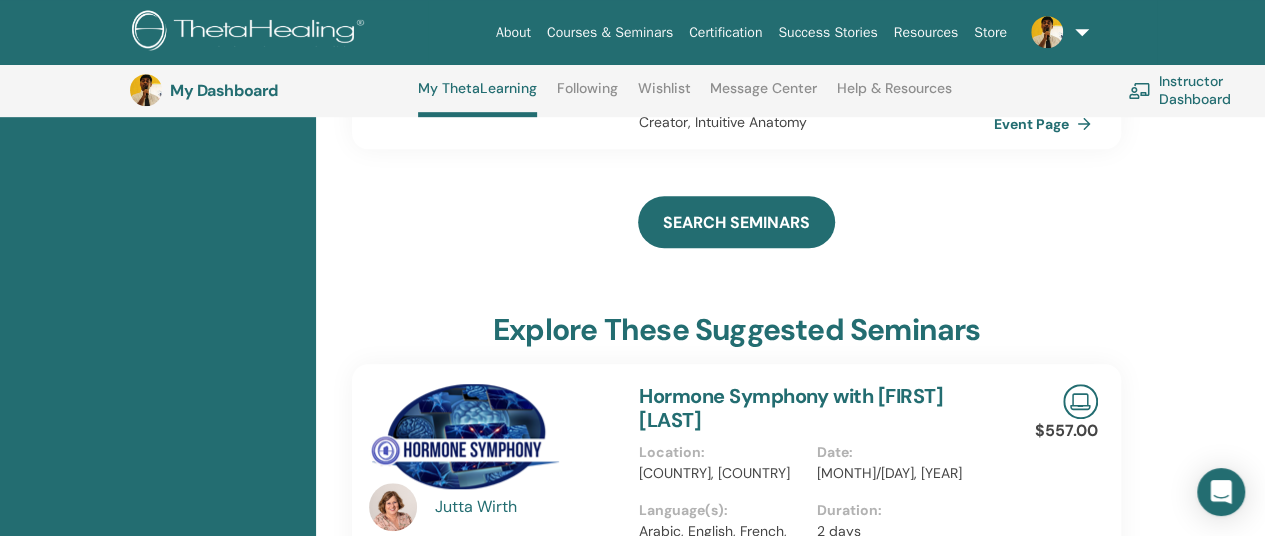 click on "explore these suggested seminars" at bounding box center (736, 334) 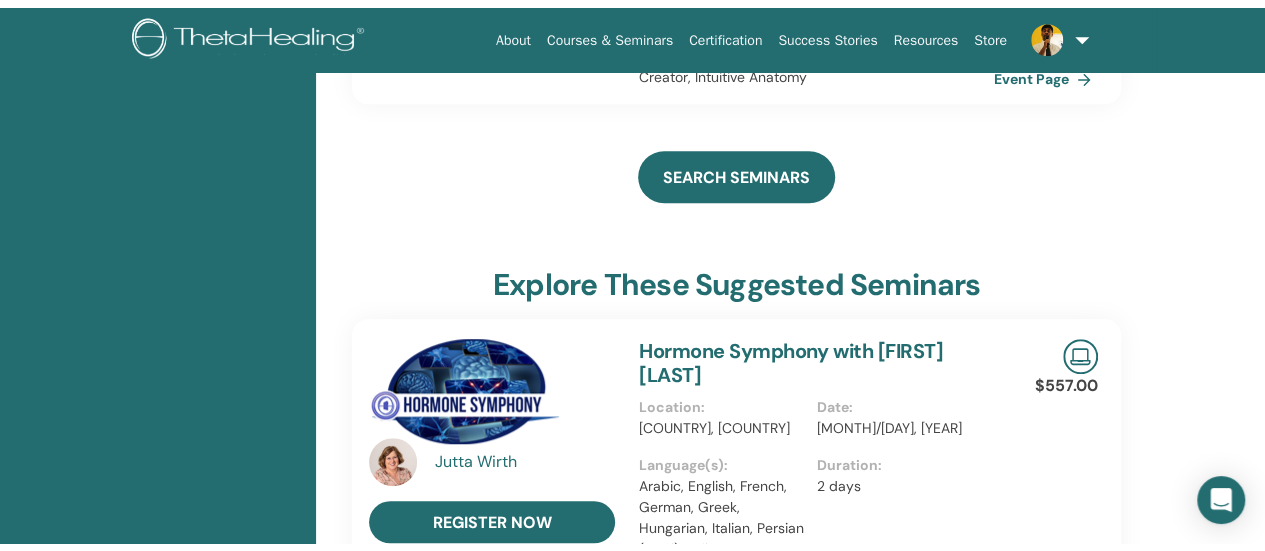 scroll, scrollTop: 0, scrollLeft: 0, axis: both 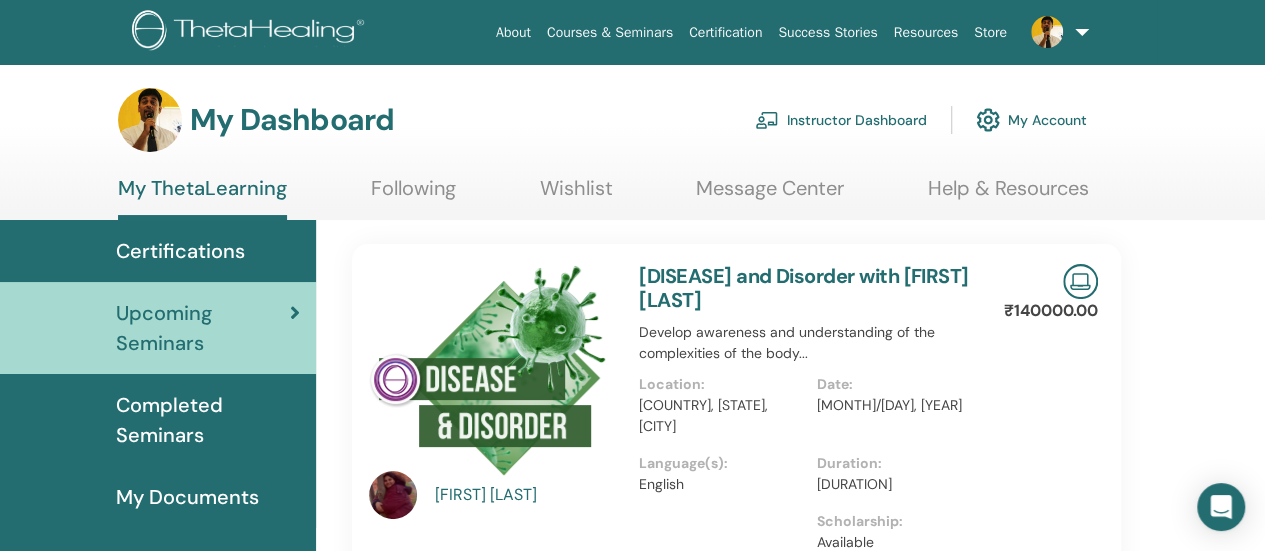 click on "Instructor Dashboard" at bounding box center [841, 120] 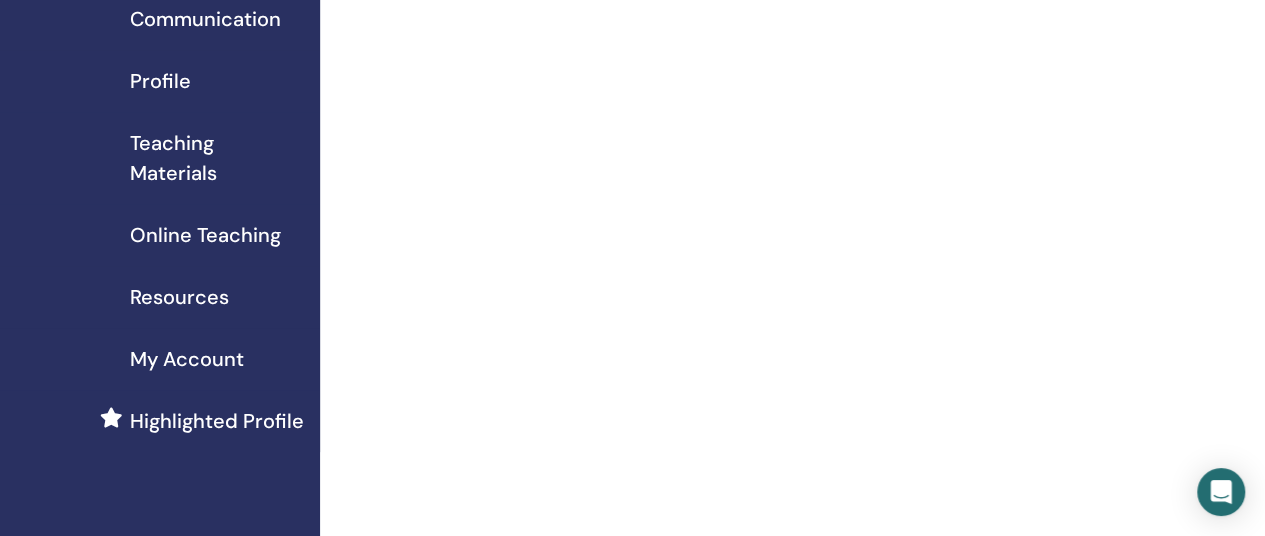 scroll, scrollTop: 0, scrollLeft: 0, axis: both 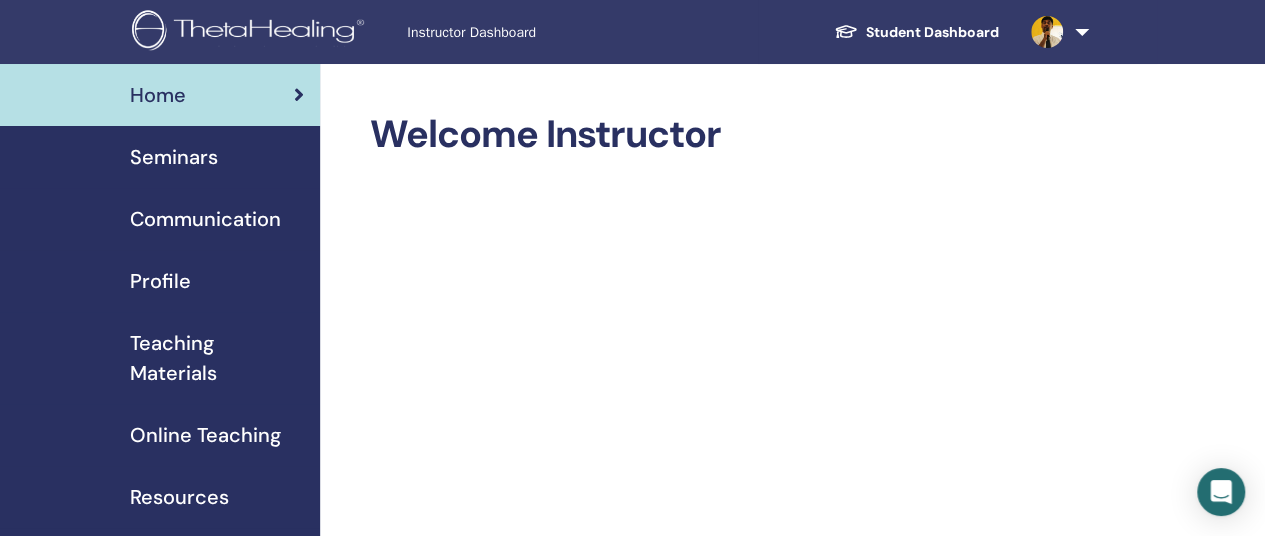 click on "Seminars" at bounding box center (174, 157) 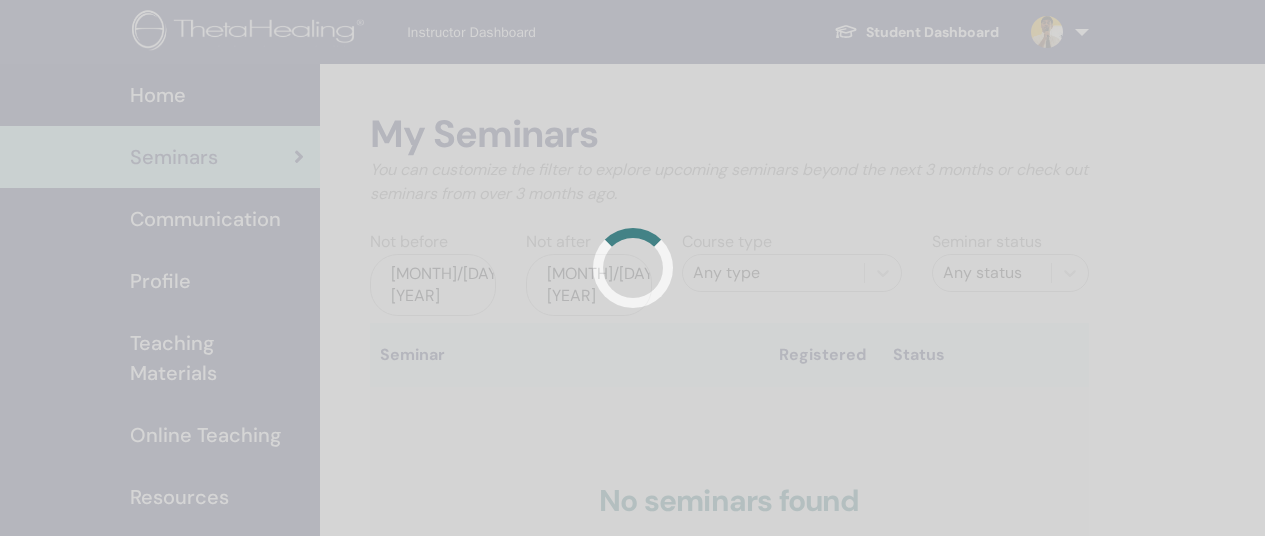 scroll, scrollTop: 0, scrollLeft: 0, axis: both 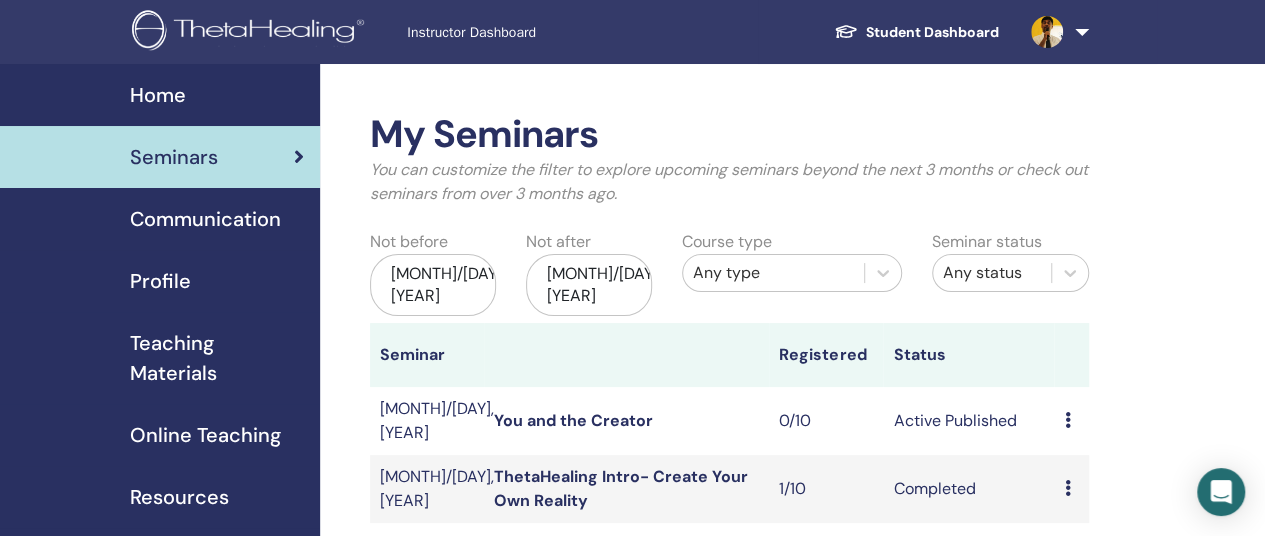 click on "You can customize the filter to explore upcoming seminars beyond the next 3 months or check out seminars from over 3 months ago." at bounding box center [729, 182] 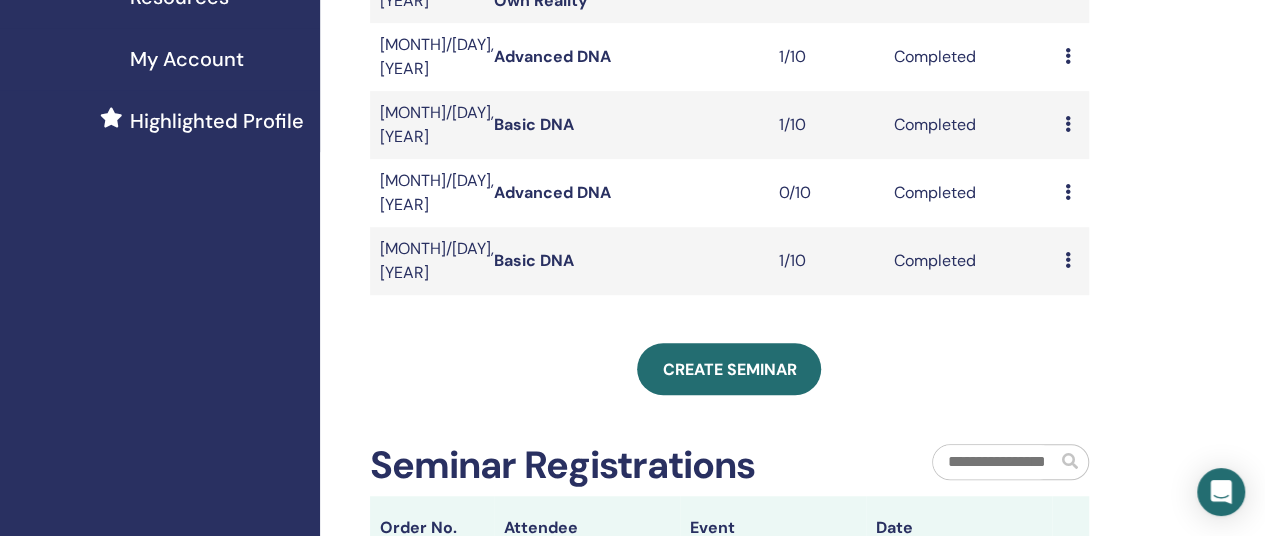 scroll, scrollTop: 0, scrollLeft: 0, axis: both 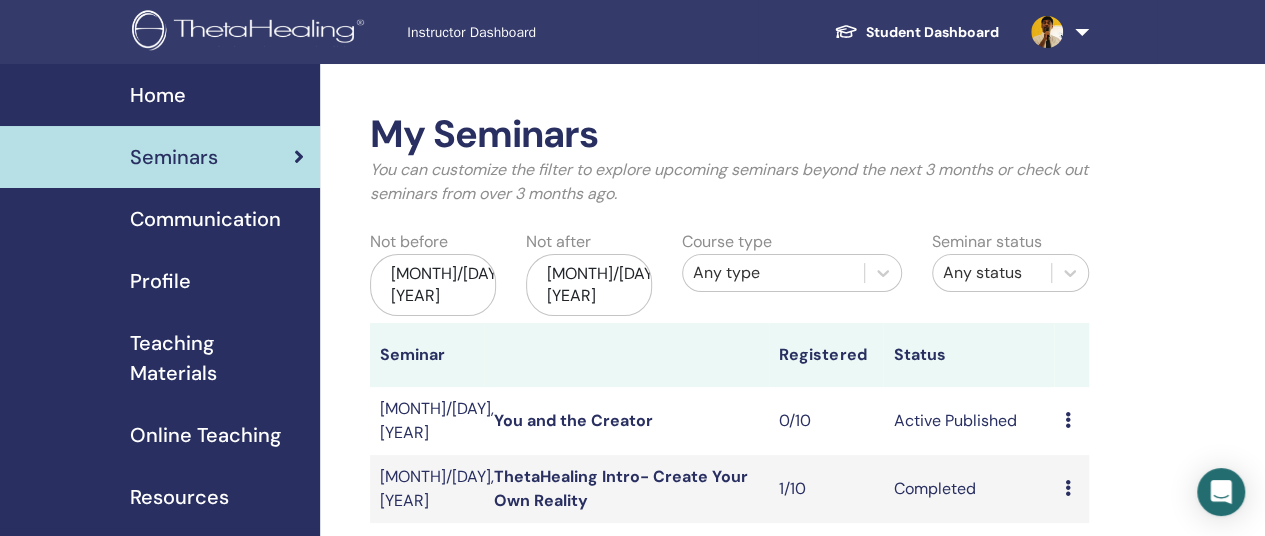 click on "My Seminars You can customize the filter to explore upcoming seminars beyond the next 3 months or check out seminars from over 3 months ago." at bounding box center [729, 167] 